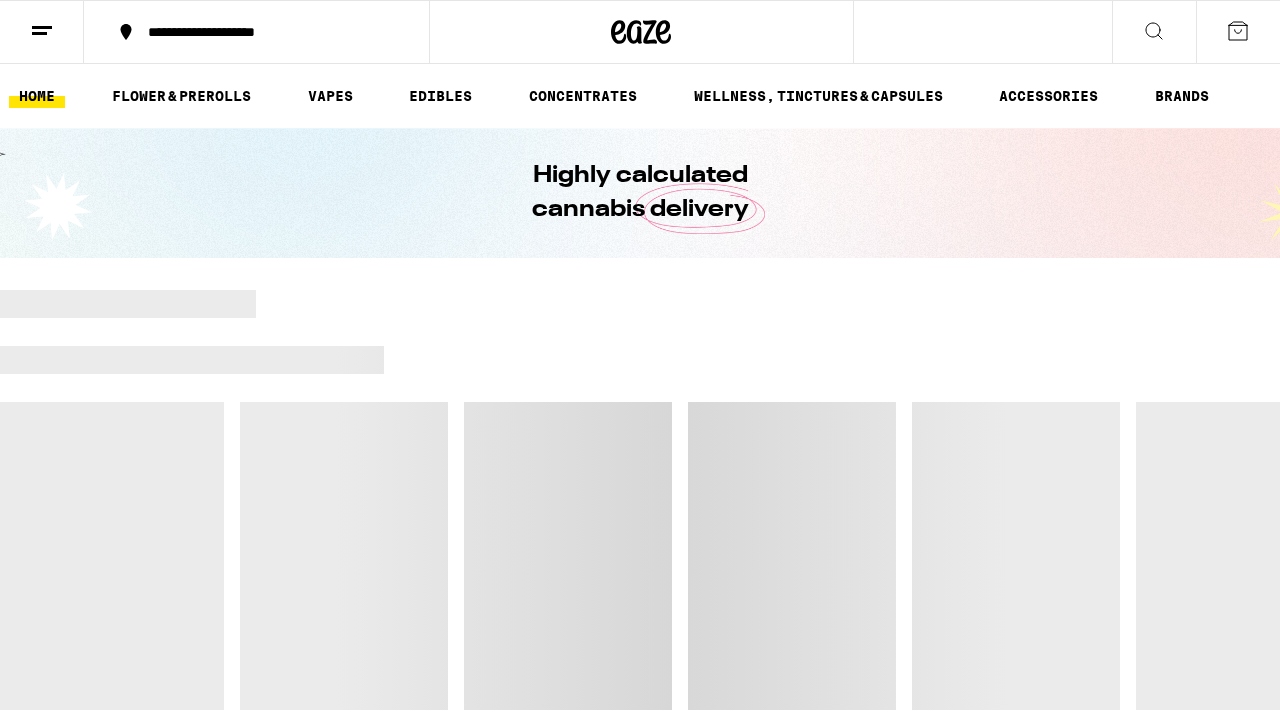 scroll, scrollTop: 0, scrollLeft: 0, axis: both 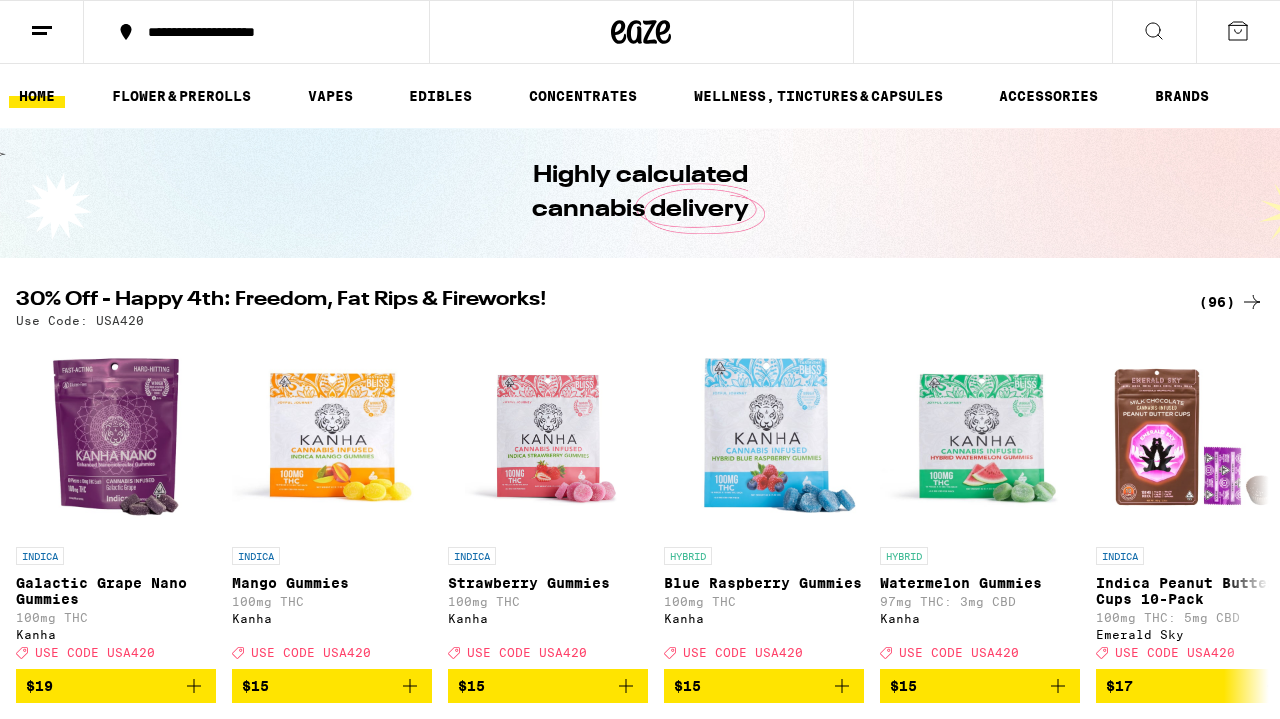 click on "HOME" at bounding box center [37, 96] 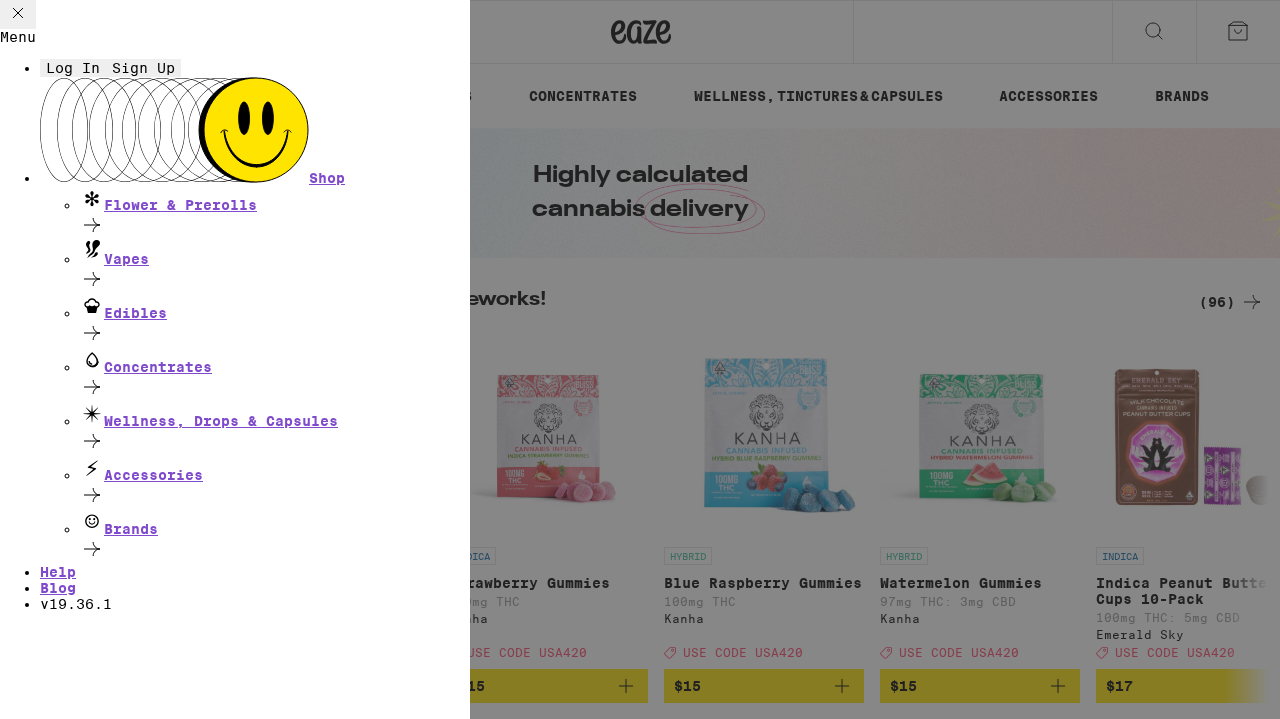 scroll, scrollTop: 22, scrollLeft: 0, axis: vertical 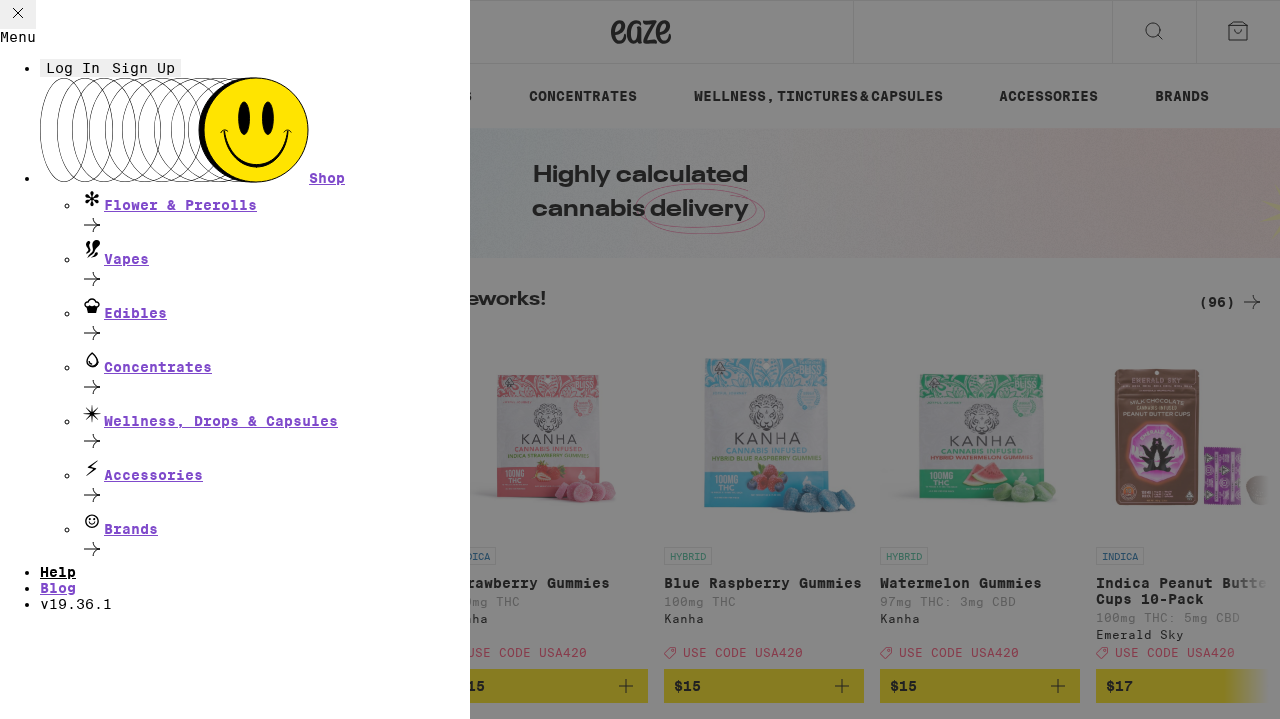 click on "Help" at bounding box center (58, 572) 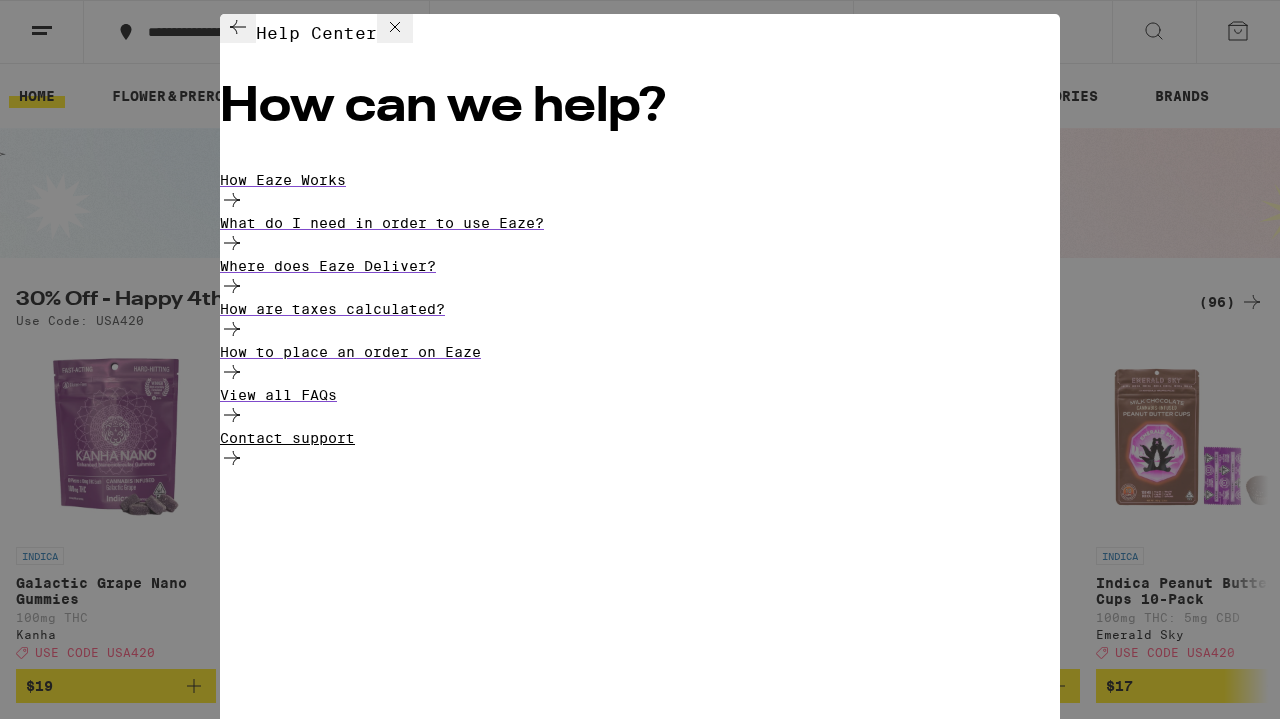 click on "Contact support" at bounding box center [640, 438] 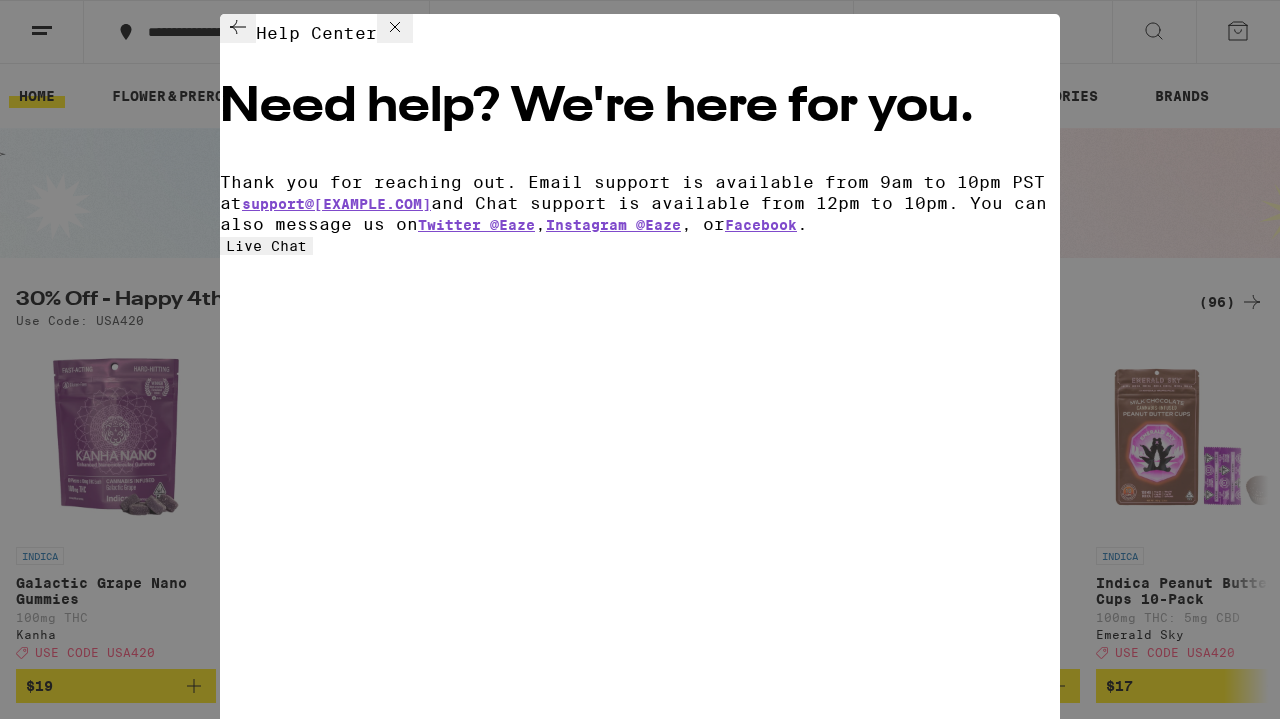 scroll, scrollTop: 0, scrollLeft: 0, axis: both 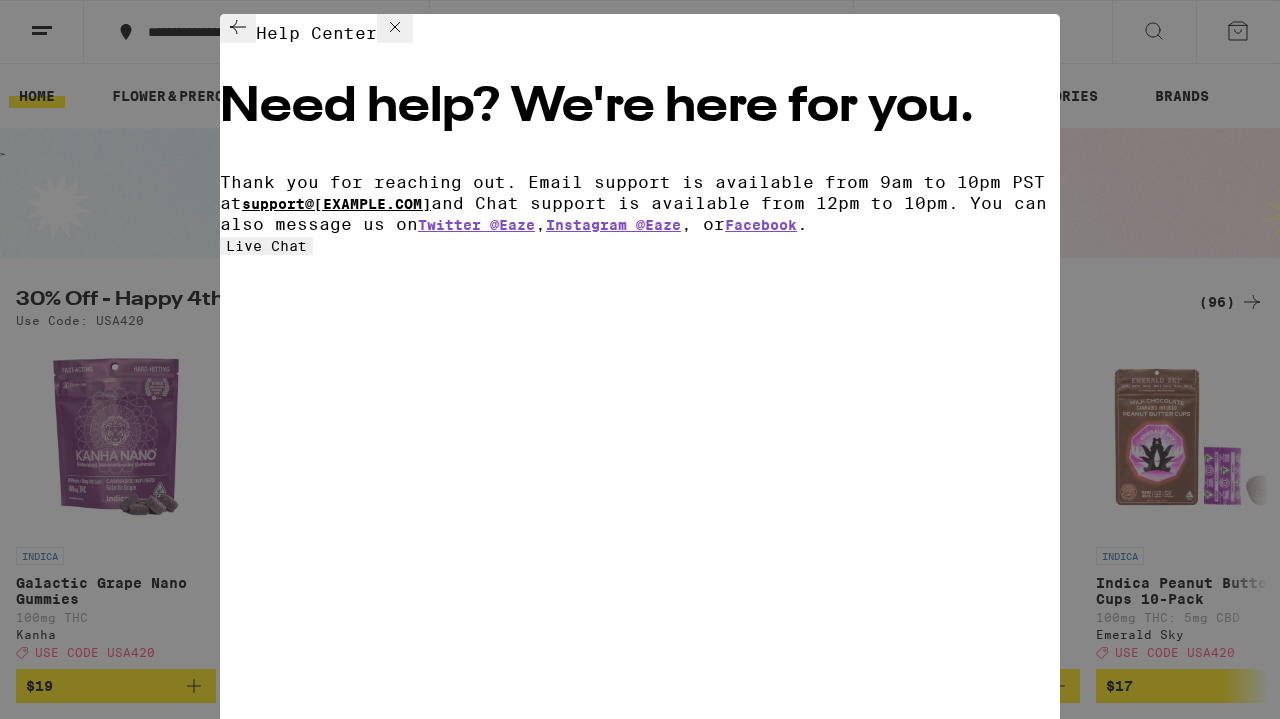 click on "support@[EXAMPLE.COM]" at bounding box center [336, 204] 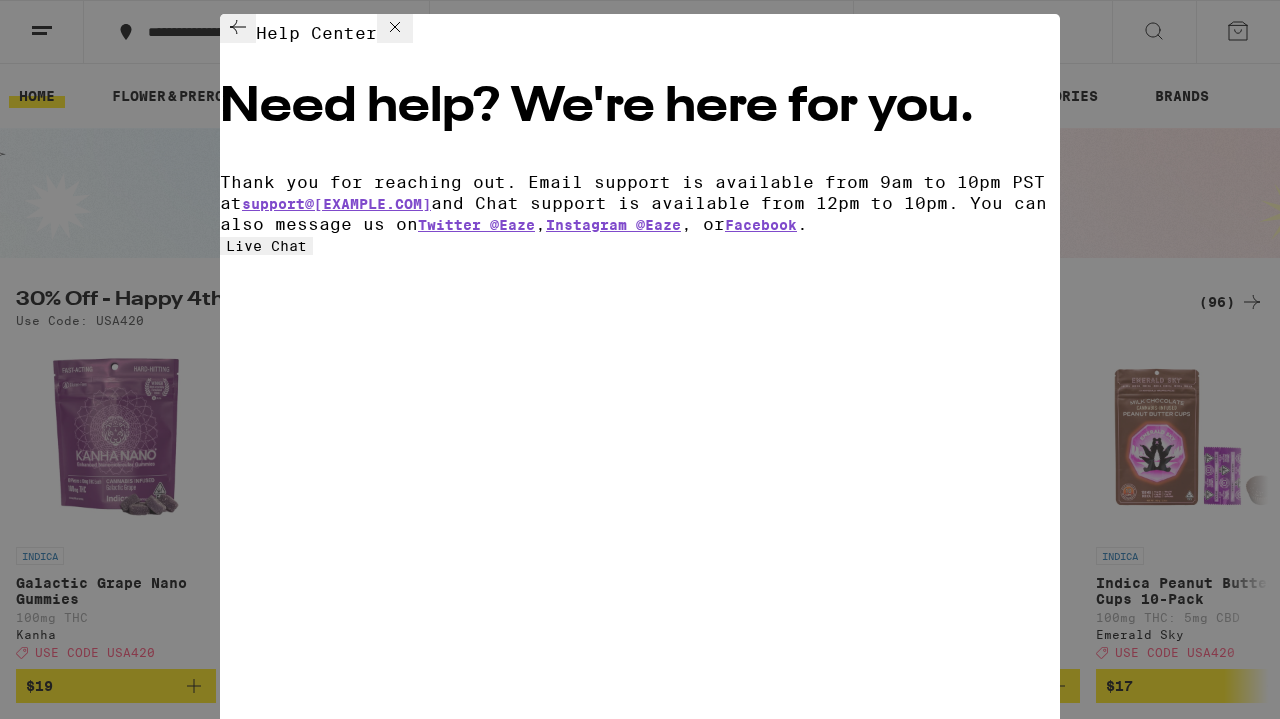 click at bounding box center [238, 27] 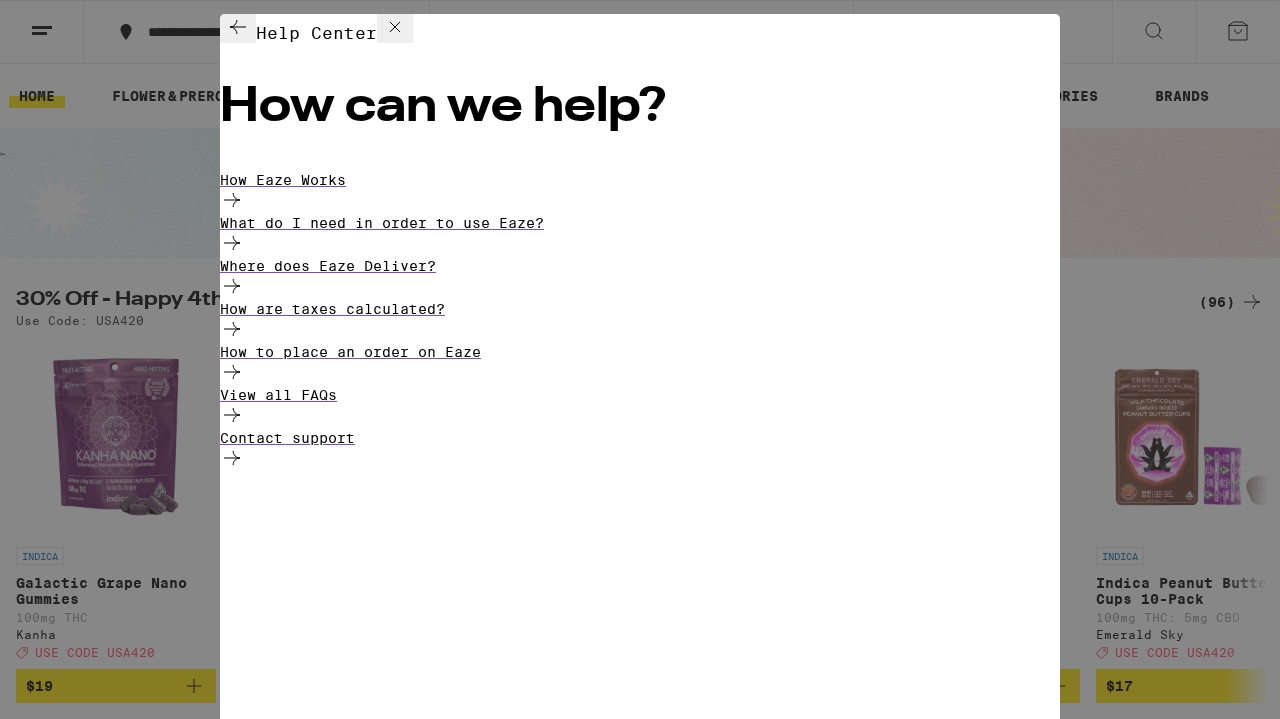click at bounding box center [238, 27] 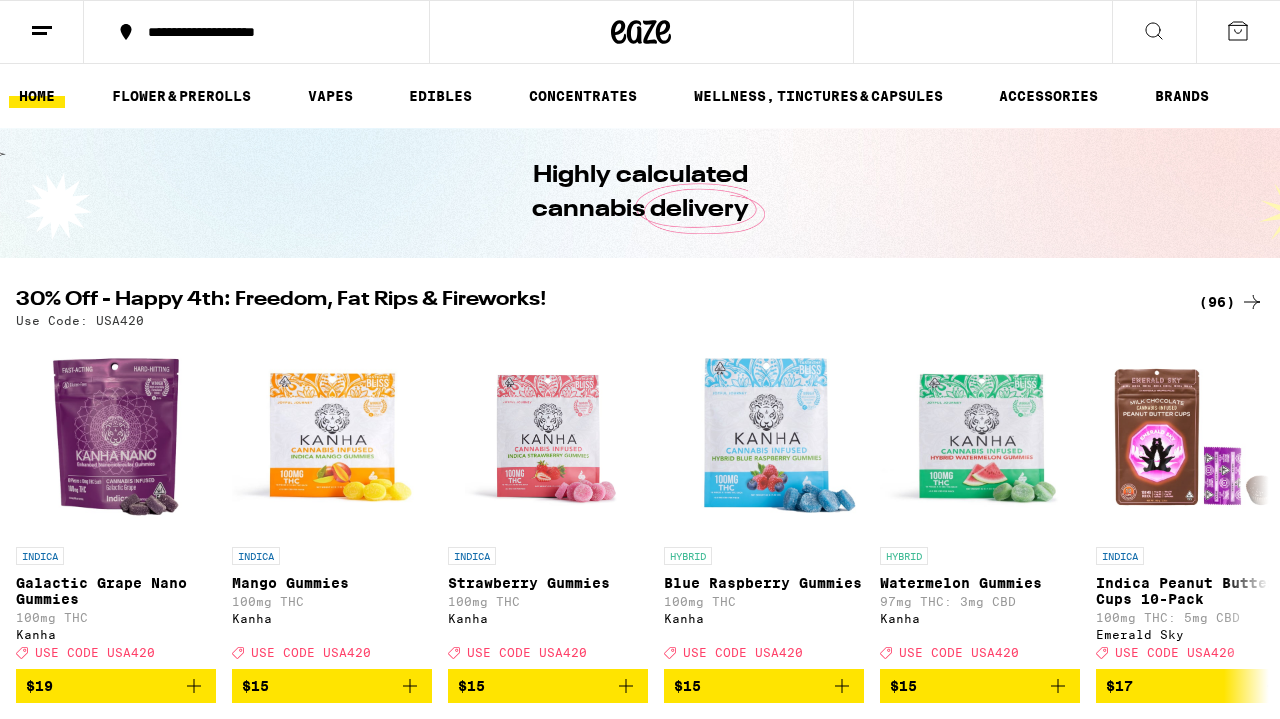 scroll, scrollTop: 0, scrollLeft: 0, axis: both 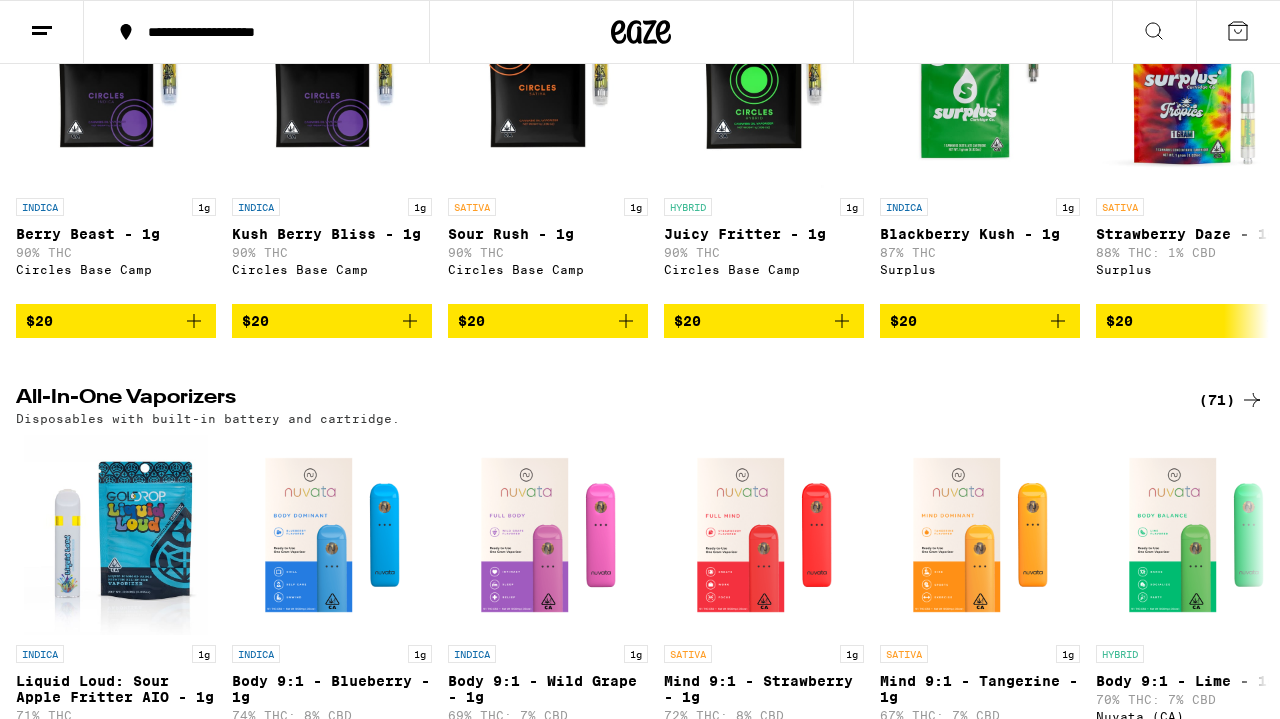 click at bounding box center (1238, 31) 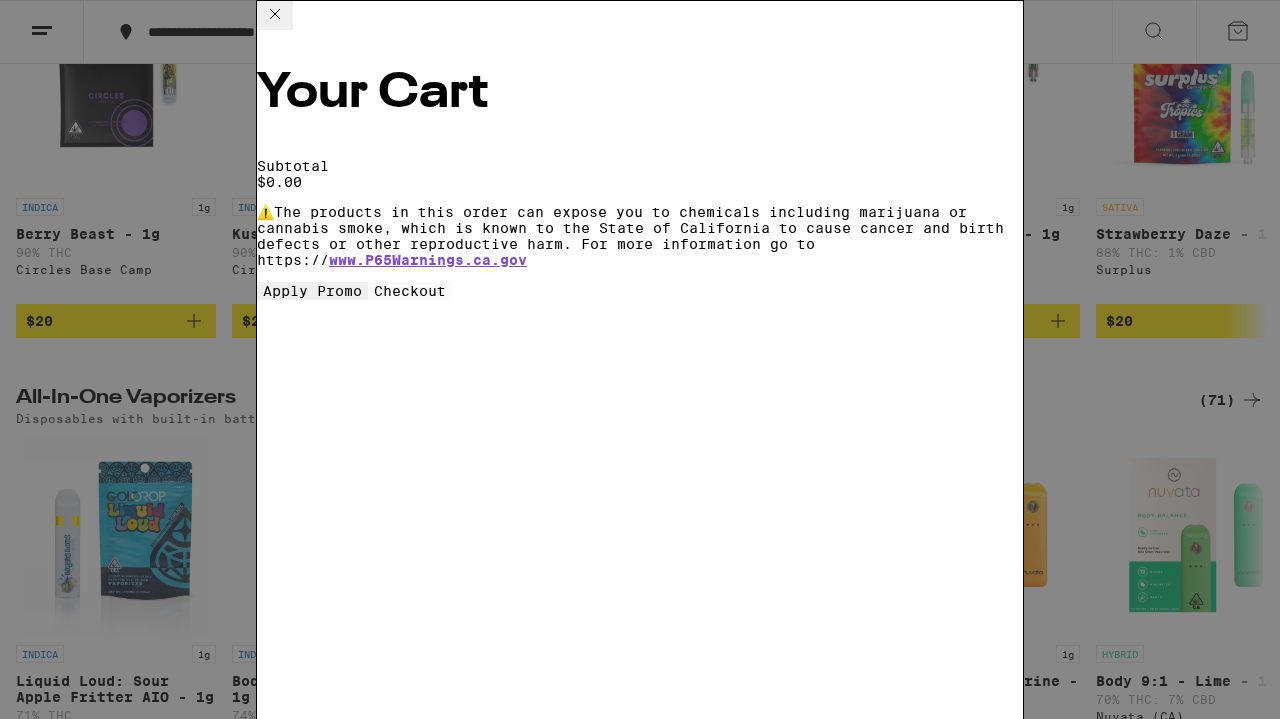 scroll, scrollTop: 0, scrollLeft: 0, axis: both 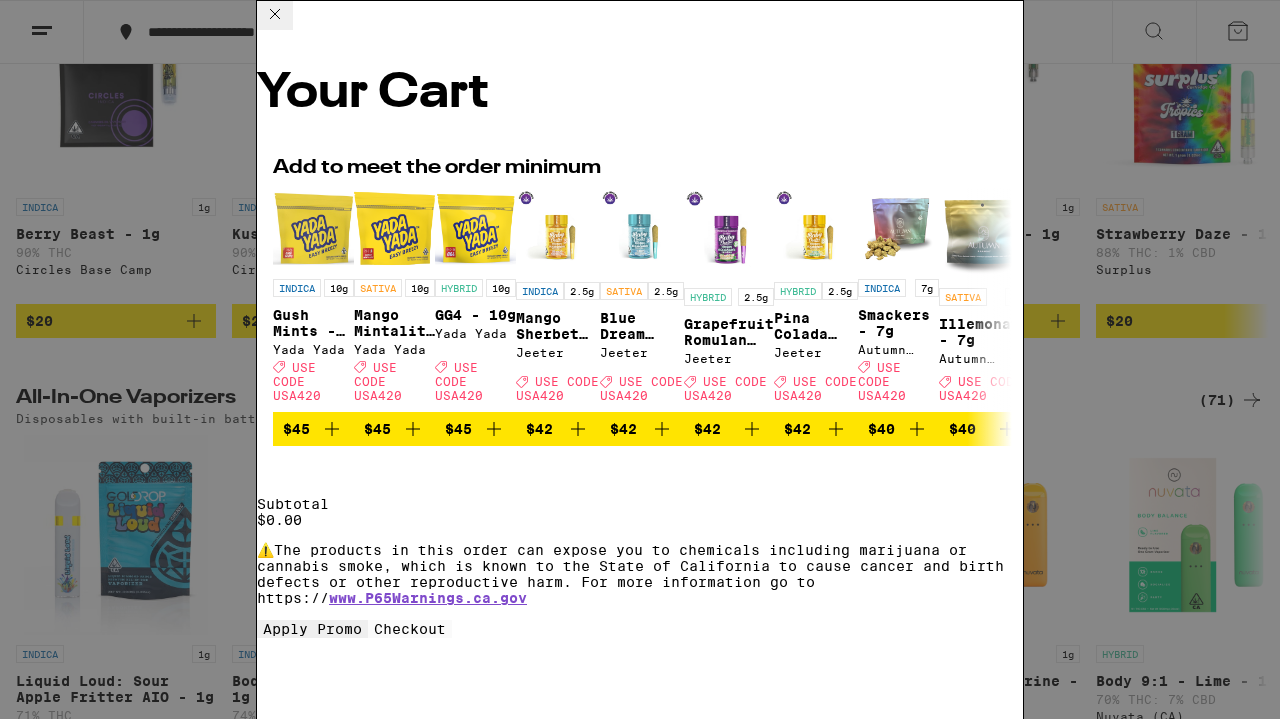 click at bounding box center (275, 14) 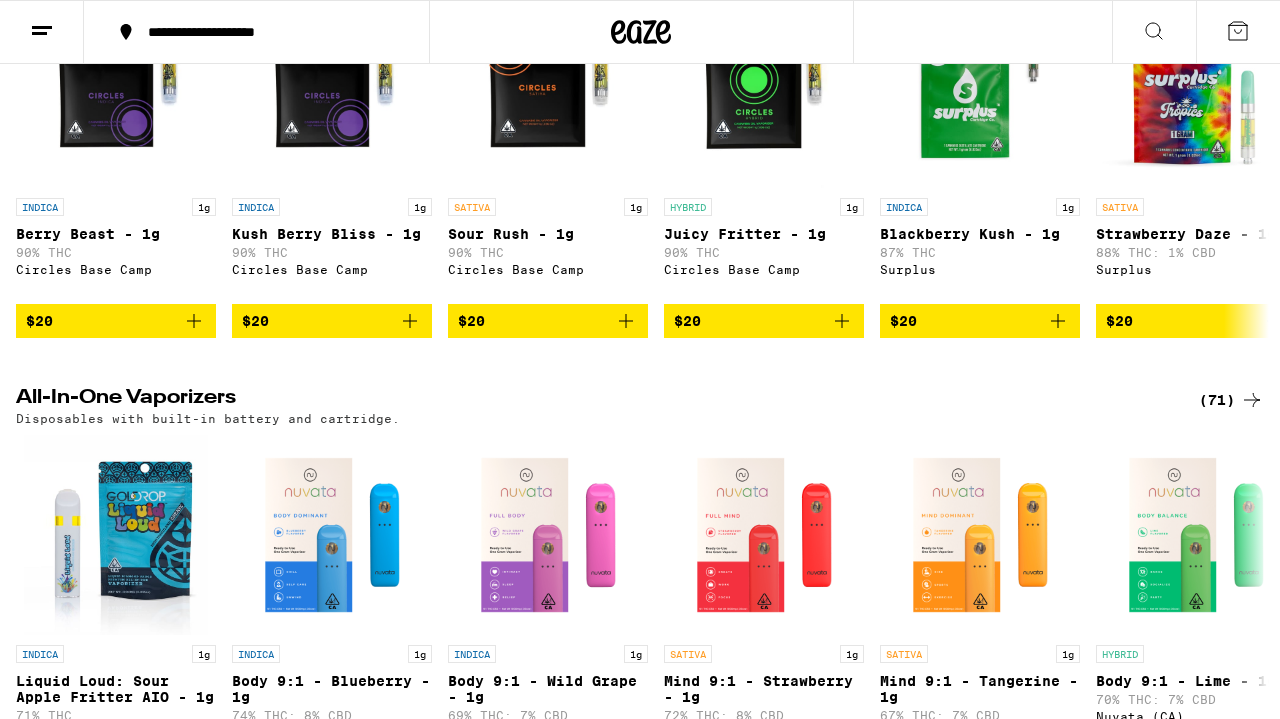 scroll, scrollTop: 0, scrollLeft: 0, axis: both 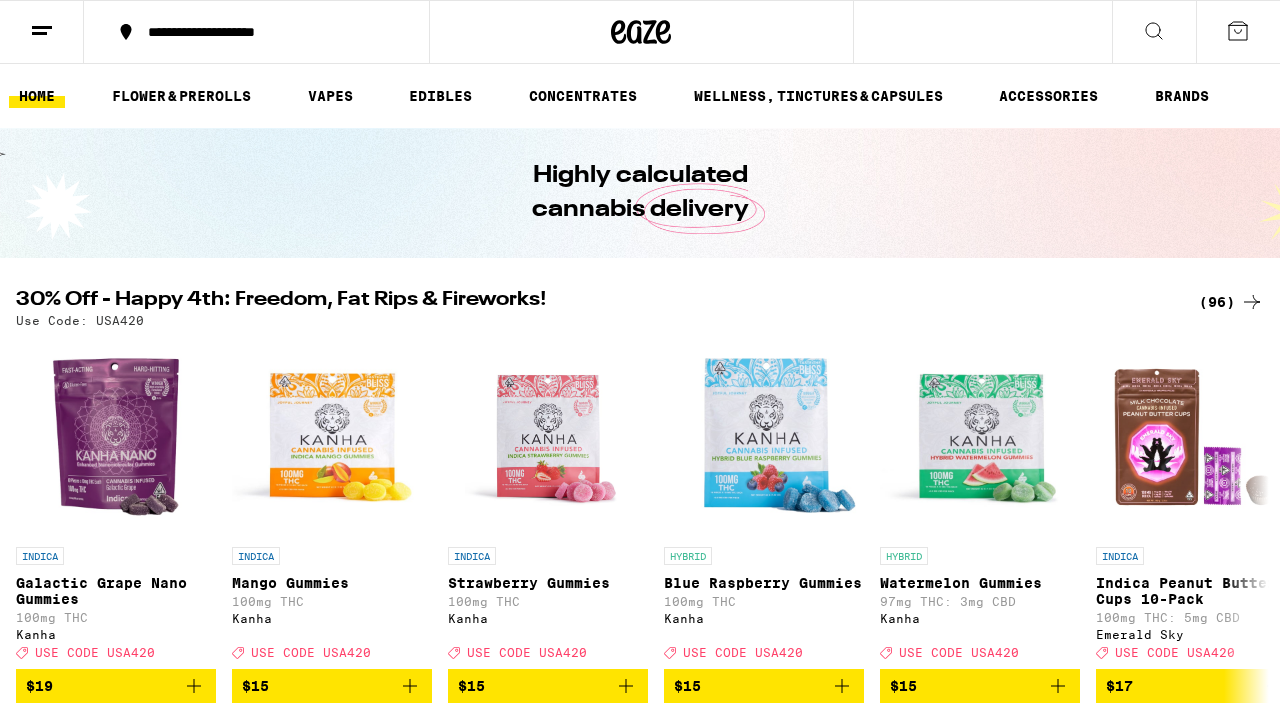 click at bounding box center (42, 27) 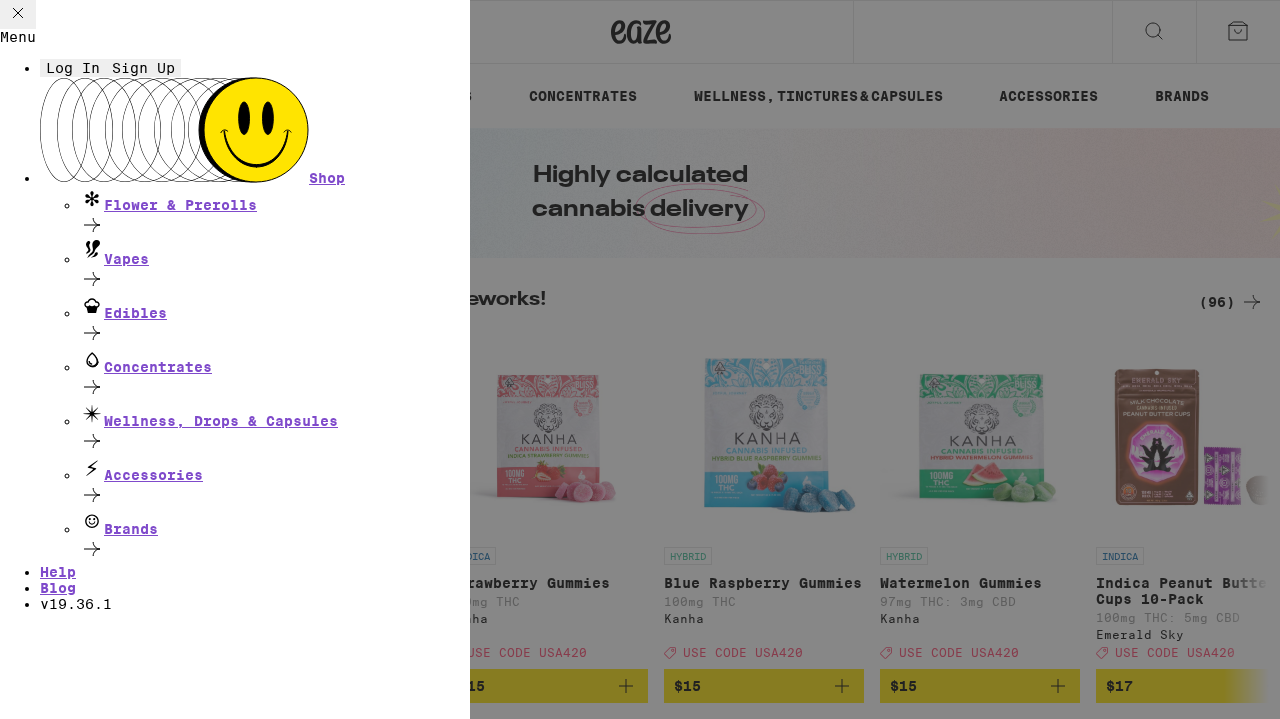 scroll, scrollTop: 0, scrollLeft: 0, axis: both 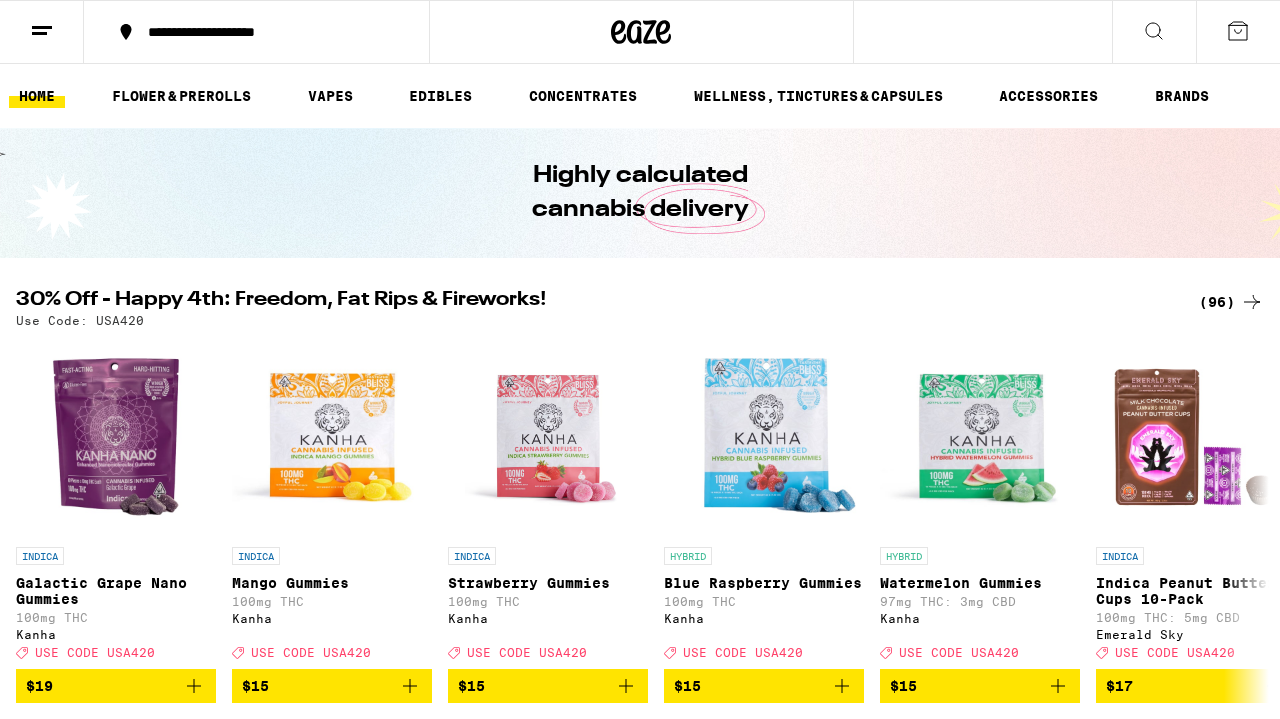 click on "HOME" at bounding box center [37, 96] 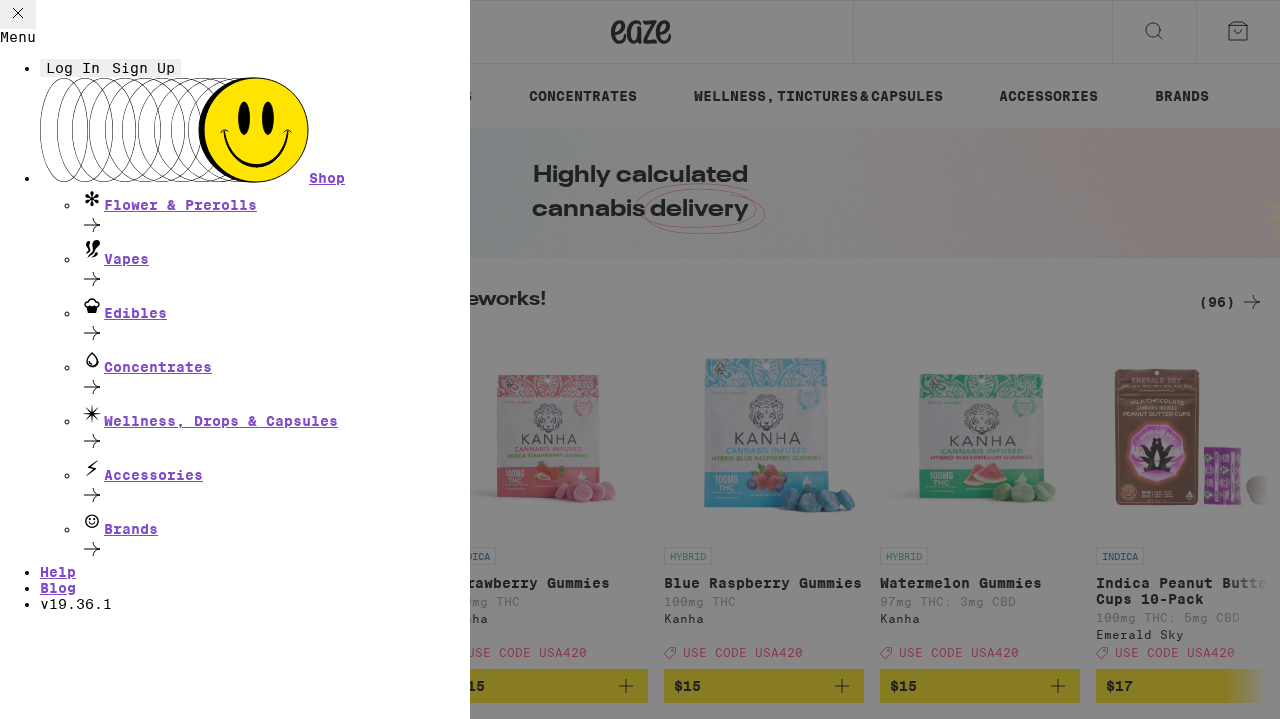 scroll, scrollTop: 0, scrollLeft: 0, axis: both 